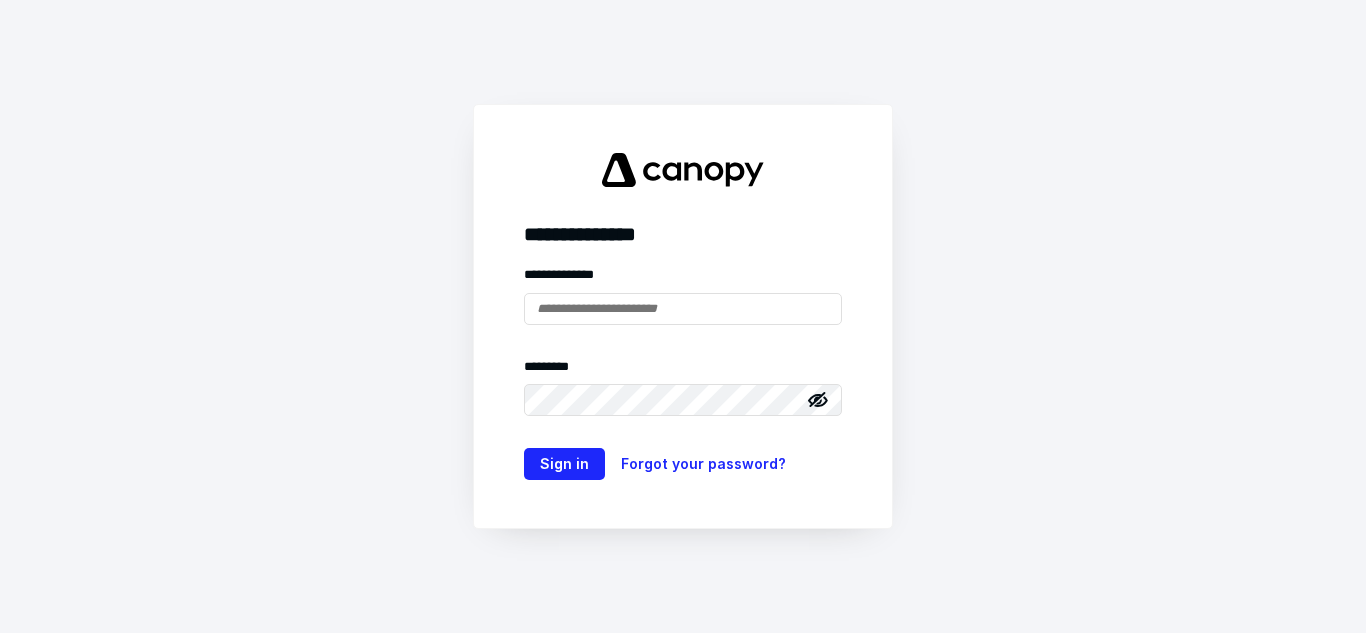 scroll, scrollTop: 0, scrollLeft: 0, axis: both 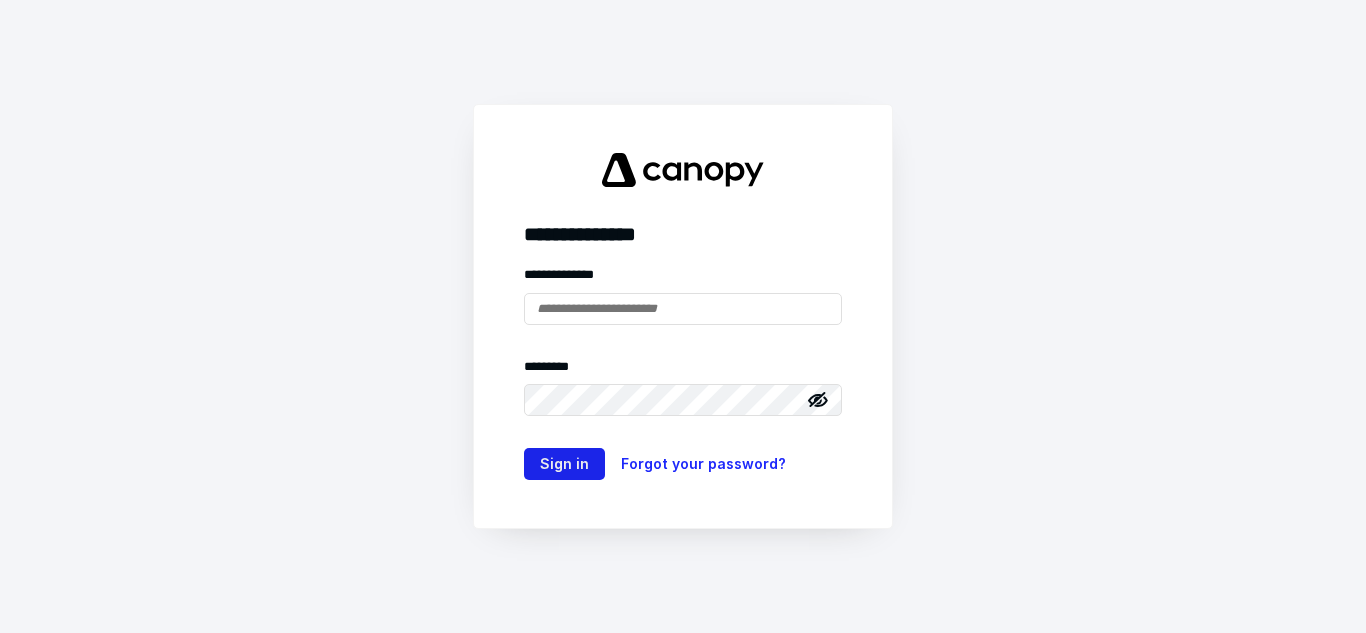 type on "**********" 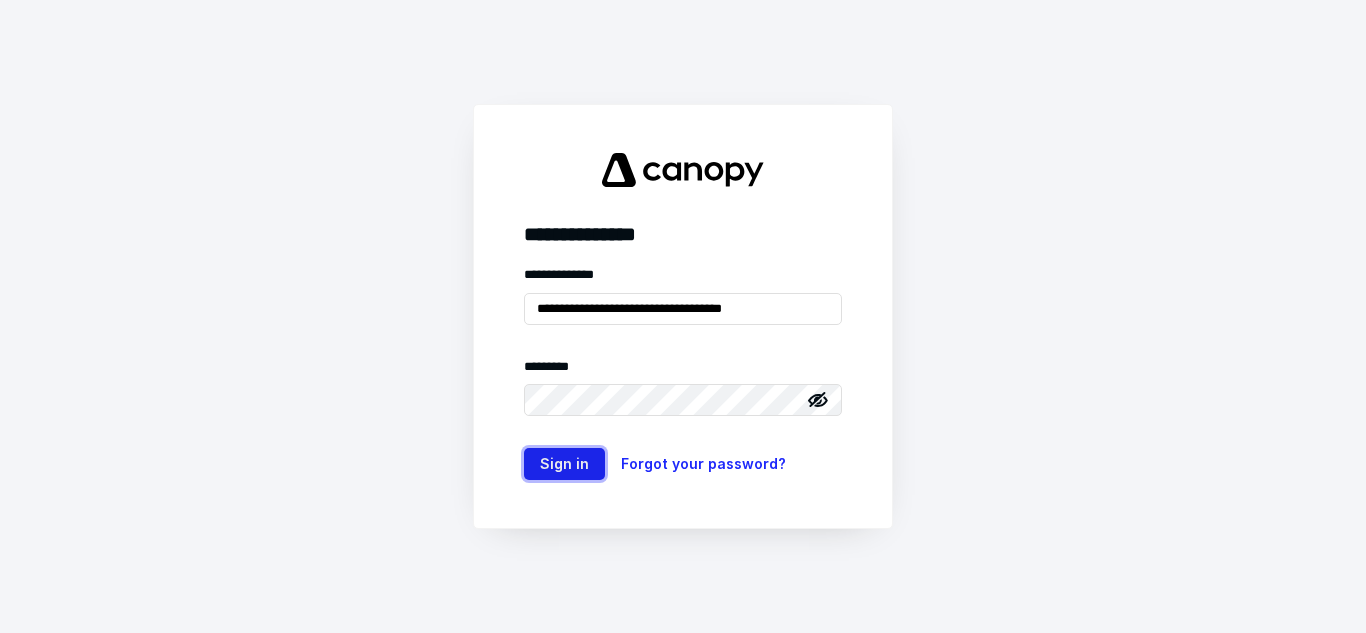 click on "Sign in" at bounding box center [564, 464] 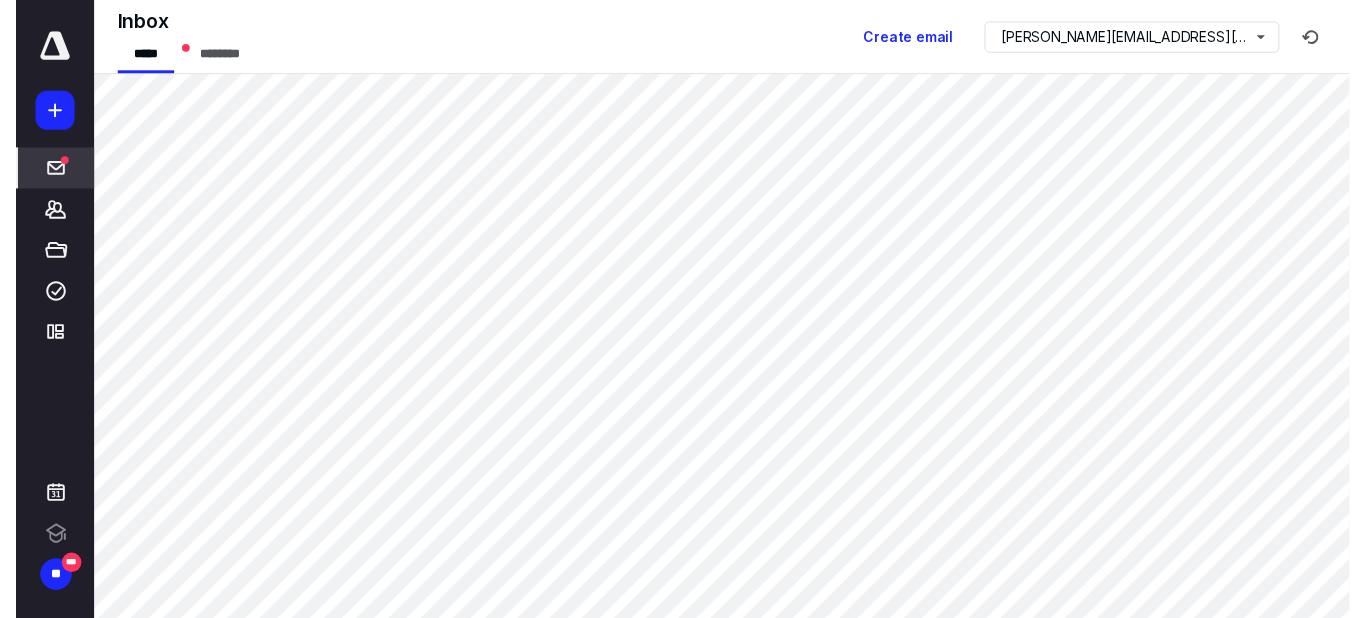 scroll, scrollTop: 0, scrollLeft: 0, axis: both 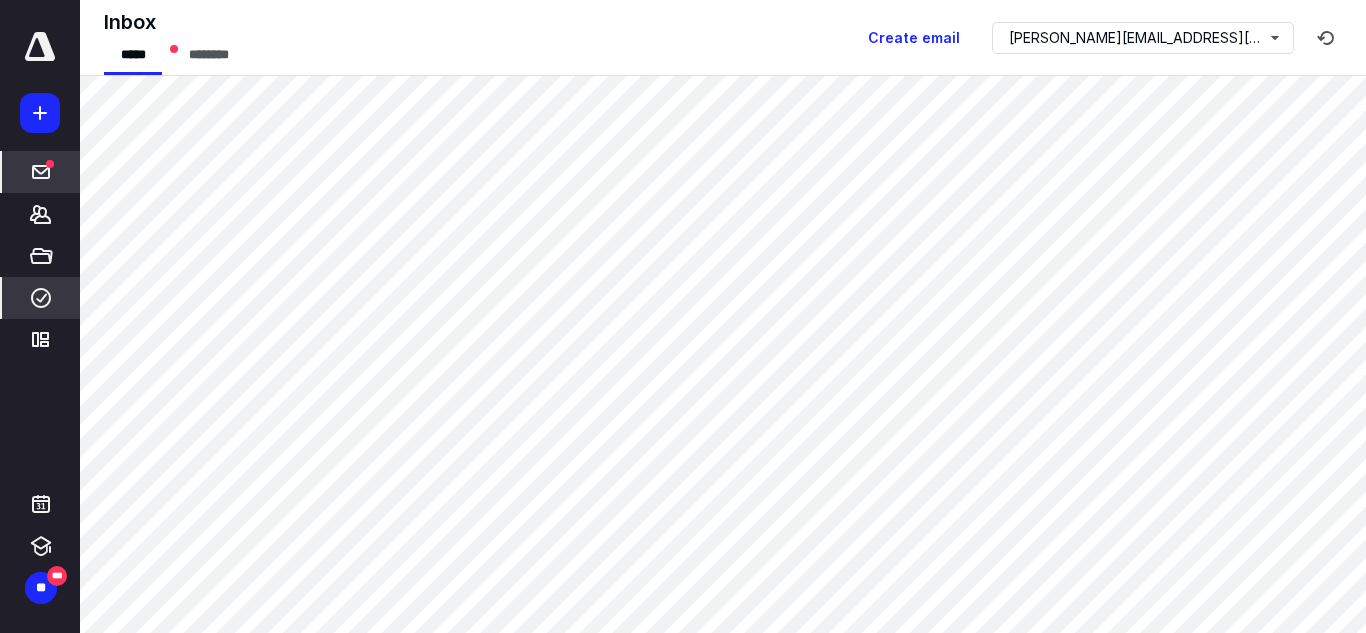 click on "****" at bounding box center [41, 298] 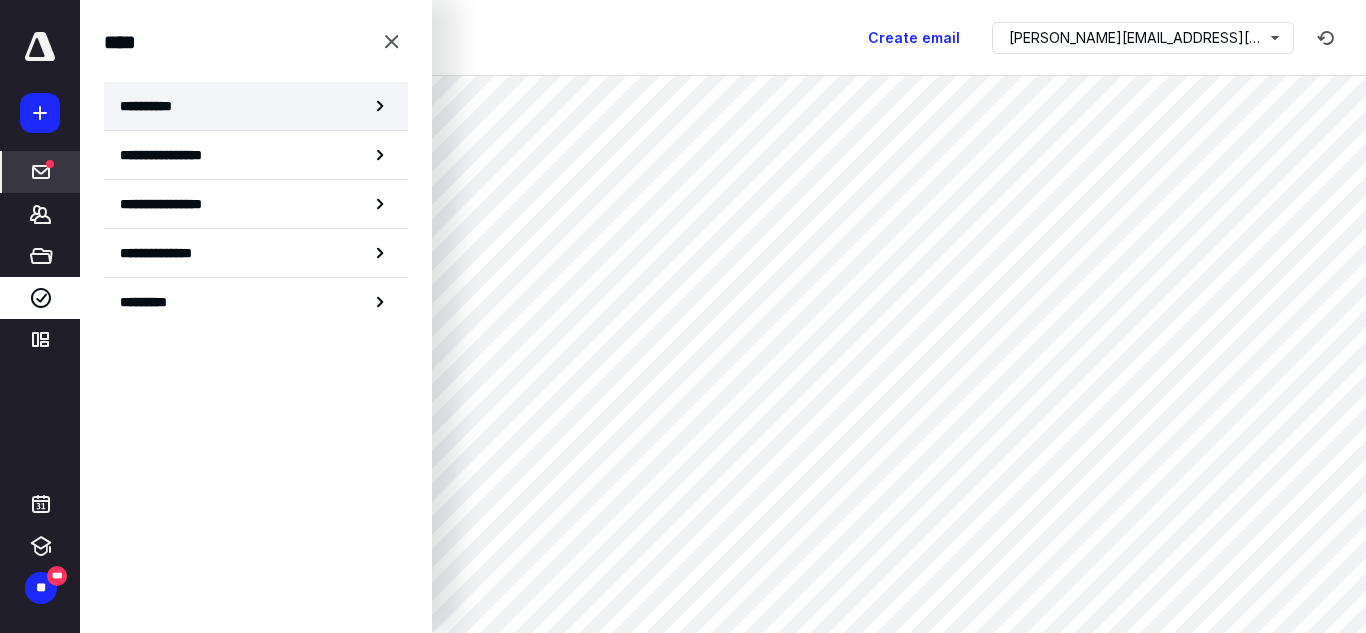 click on "**********" at bounding box center (256, 106) 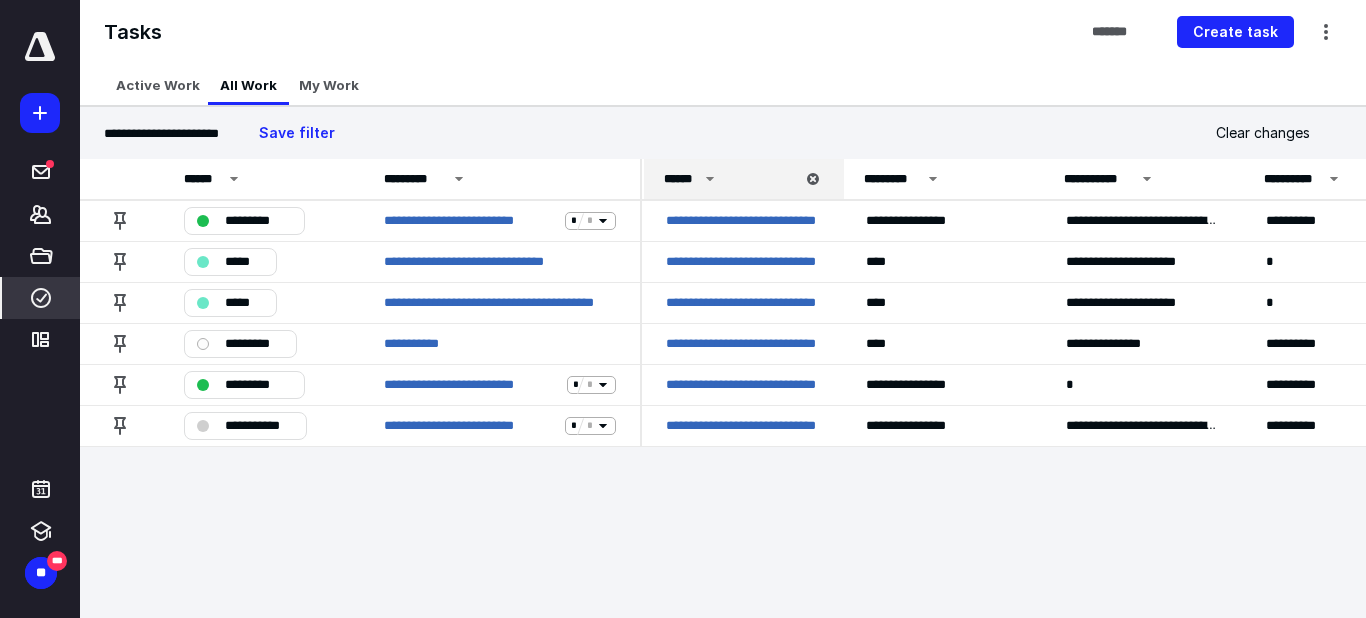 click on "******" at bounding box center [681, 179] 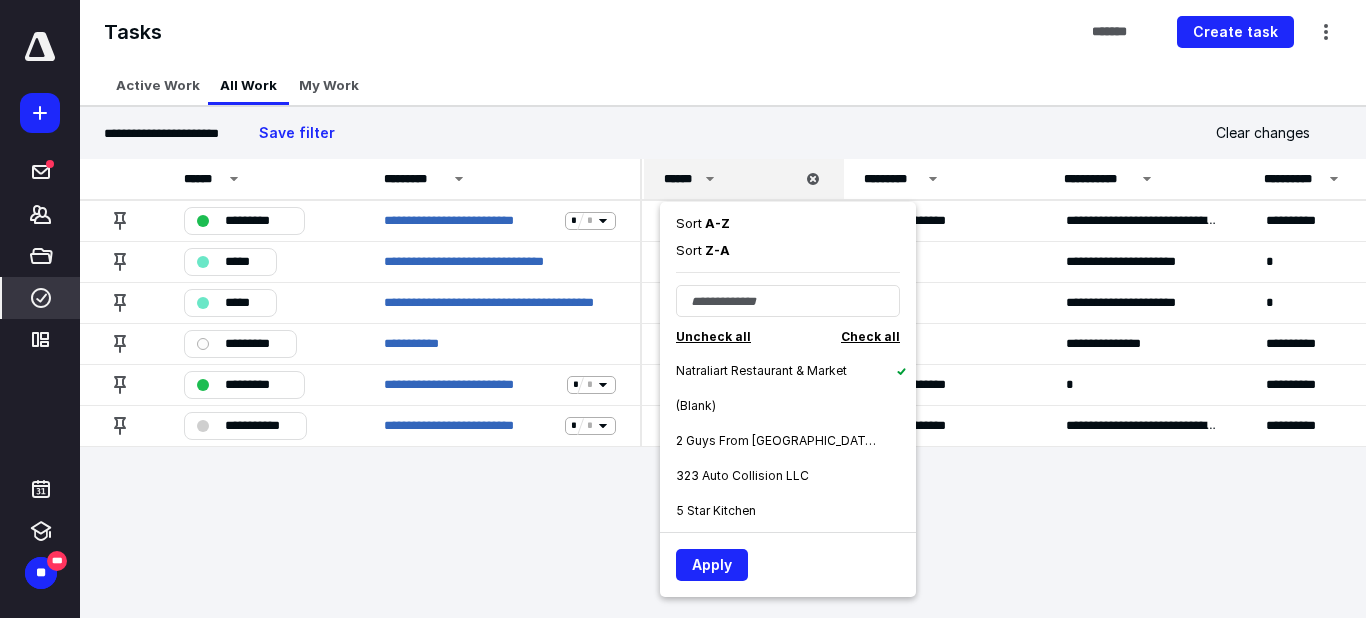 click on "Natraliart Restaurant & Market" at bounding box center [796, 370] 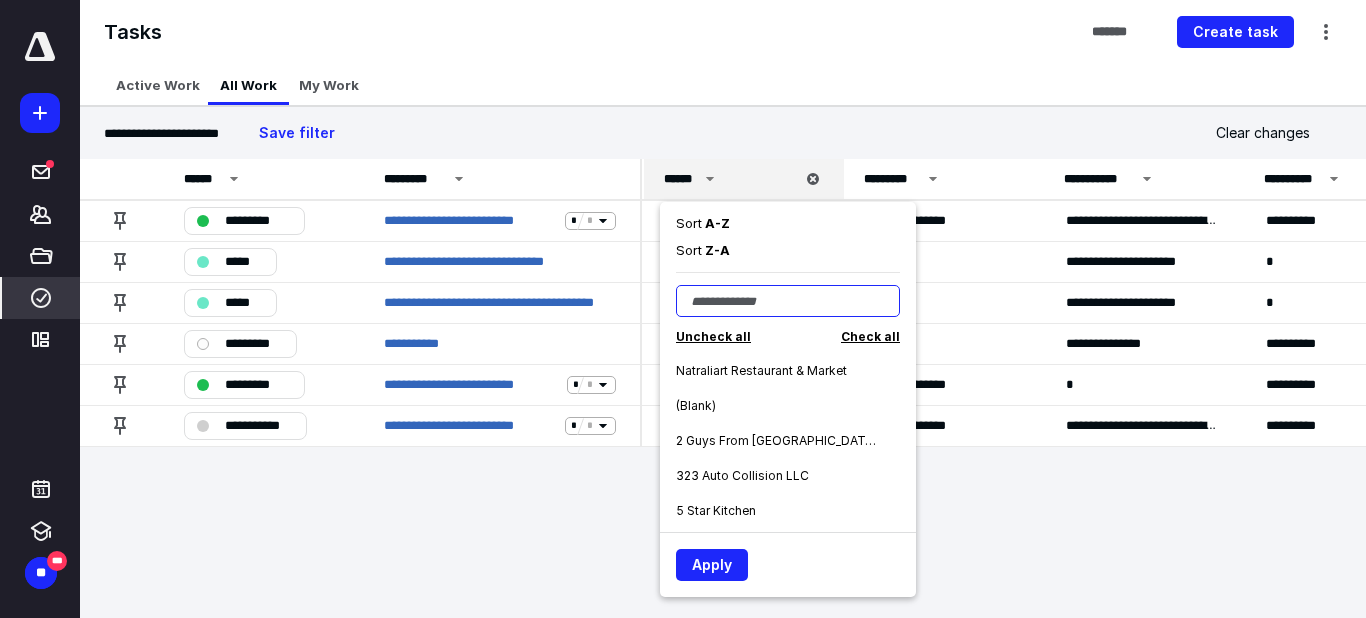 click at bounding box center (788, 301) 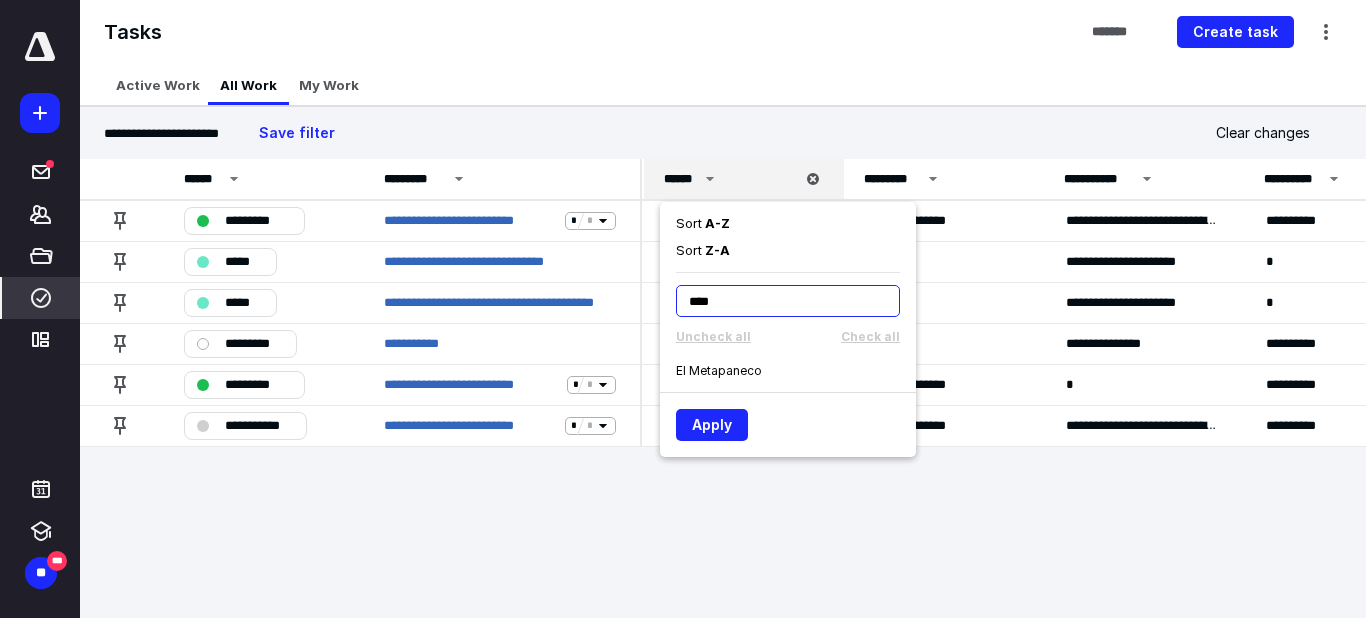 type on "****" 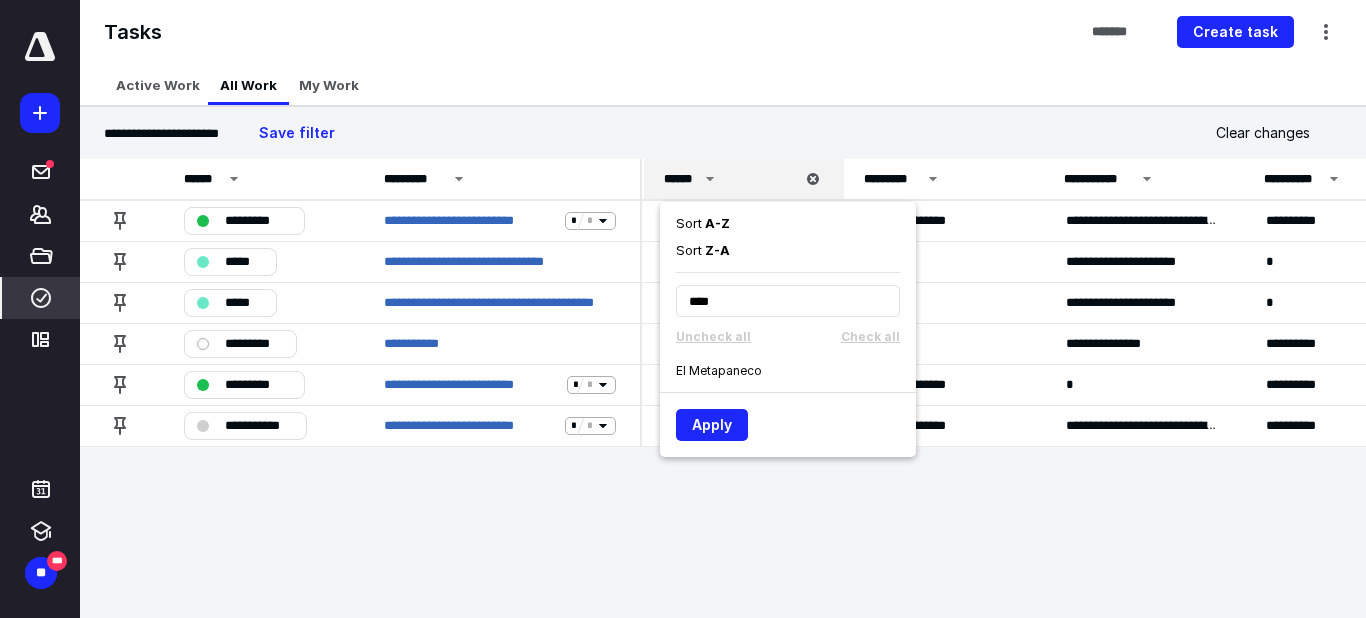 click on "El Metapaneco" at bounding box center (796, 370) 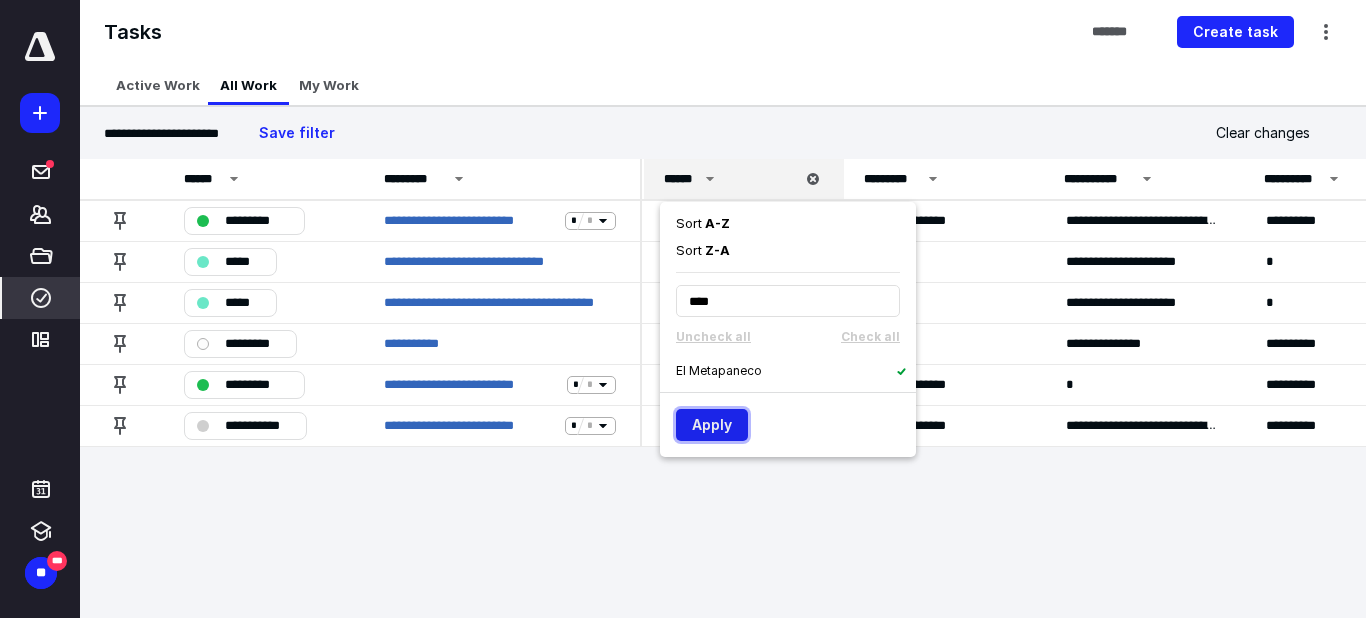 click on "Apply" at bounding box center (712, 425) 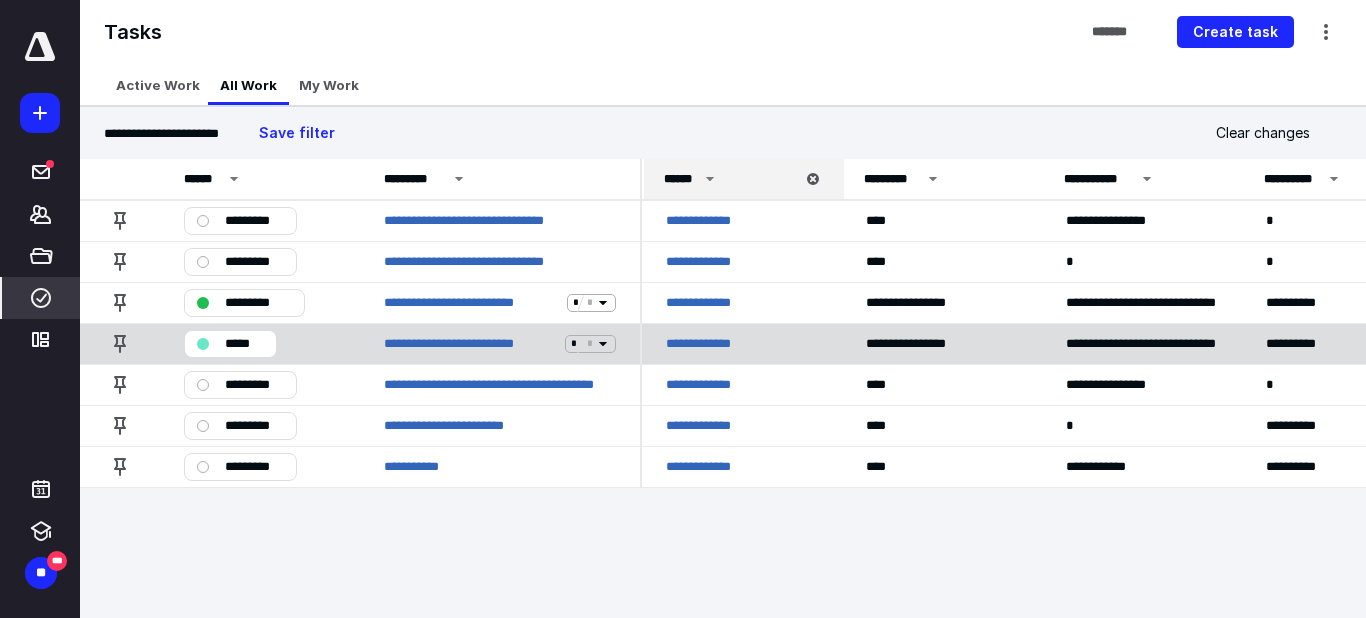 click at bounding box center [203, 344] 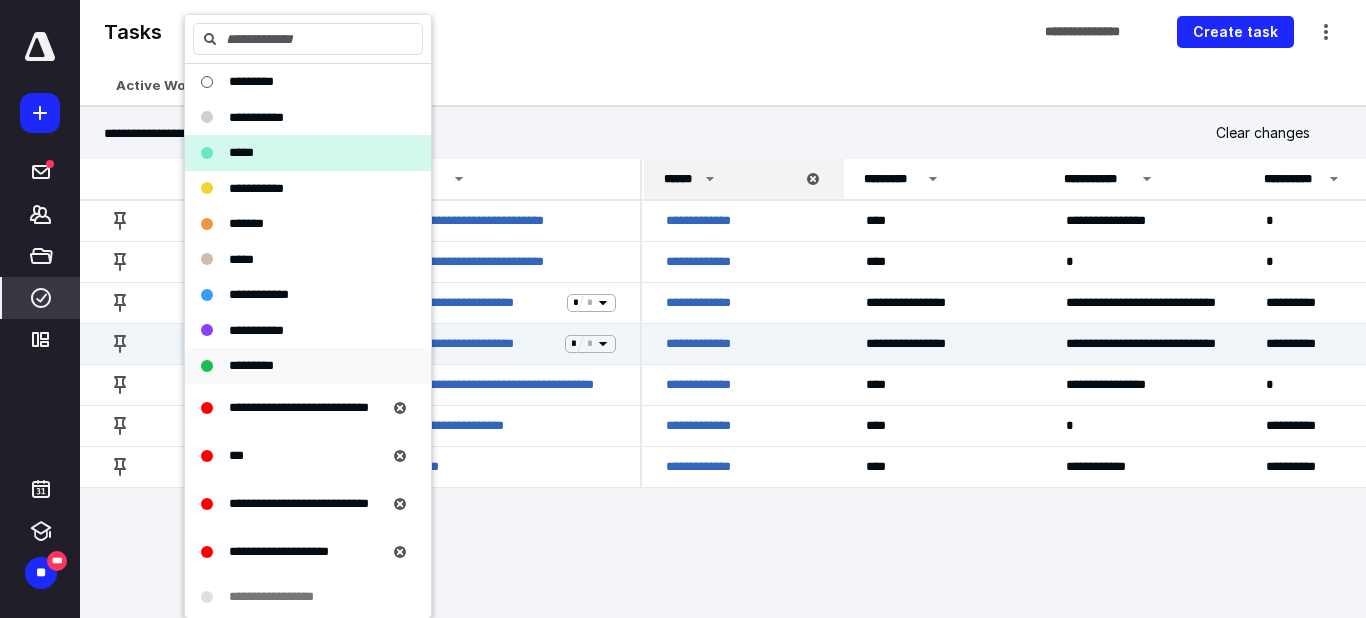 click on "*********" at bounding box center [251, 365] 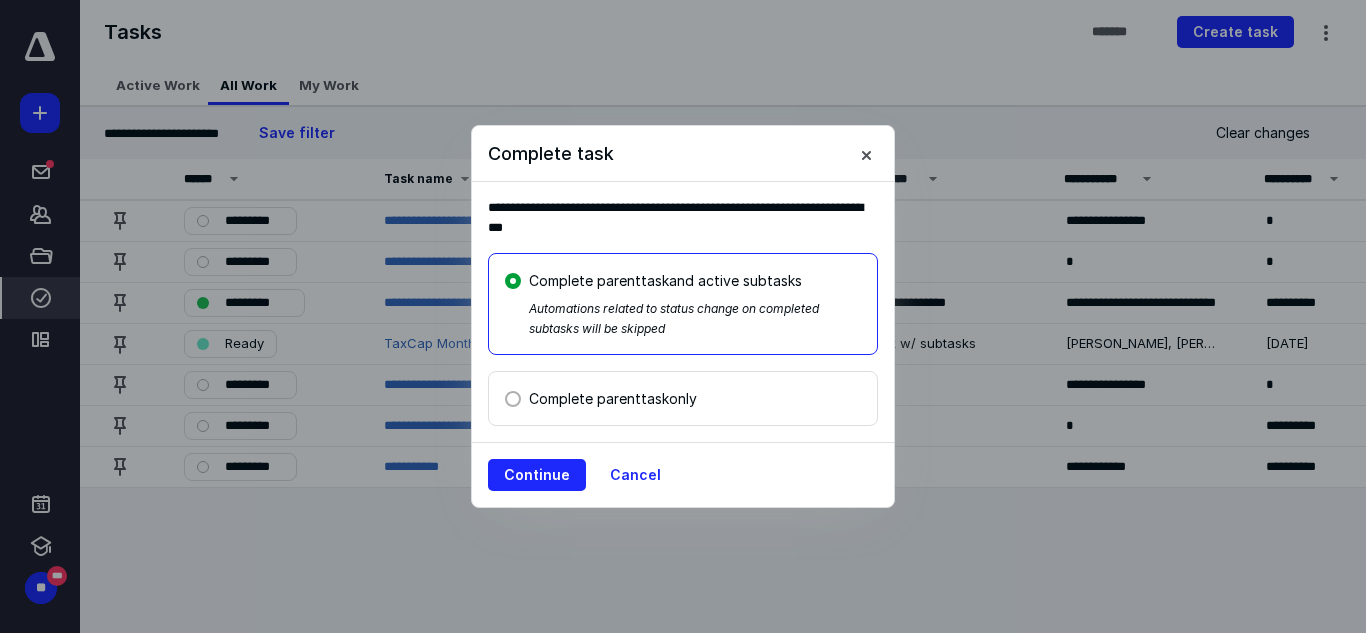 click on "Complete parent  task  only" at bounding box center [613, 398] 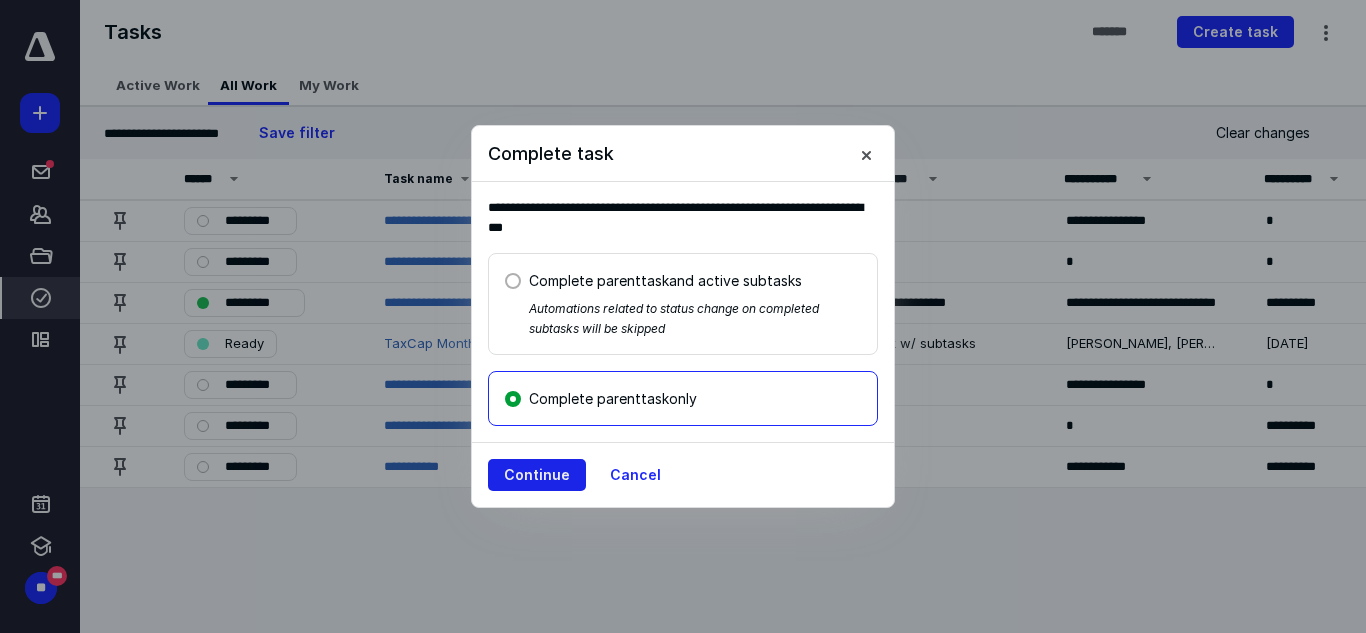 click on "Continue" at bounding box center [537, 475] 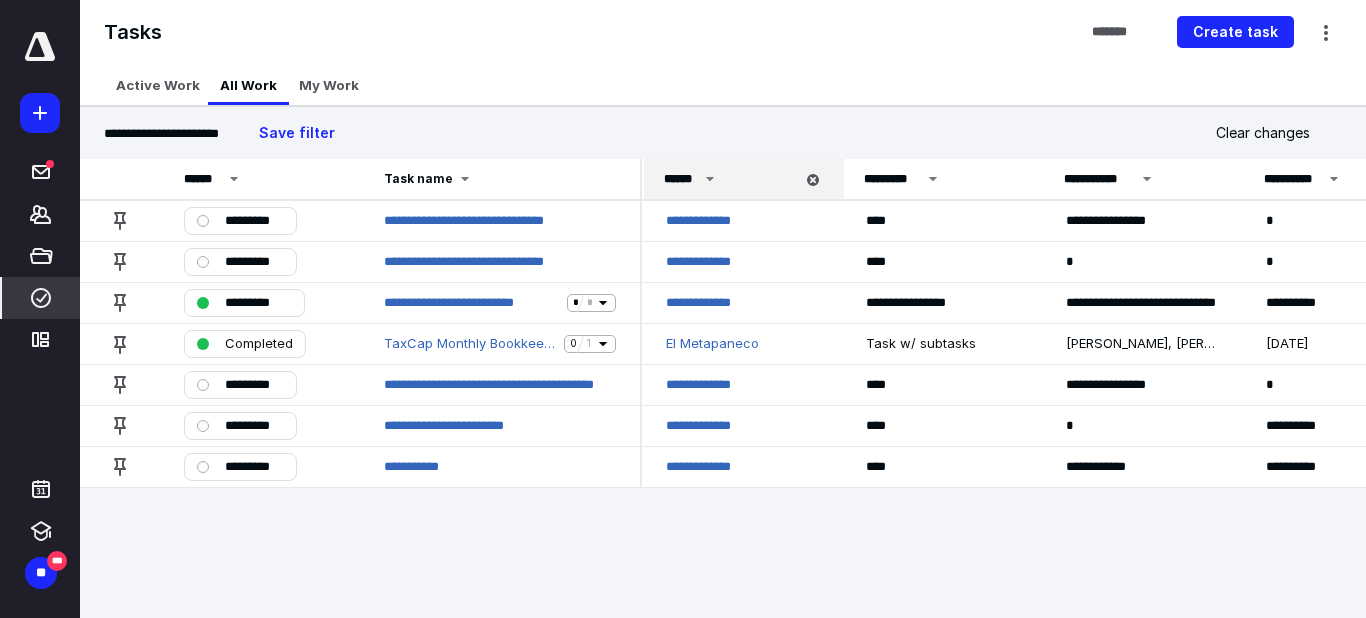 click on "******" at bounding box center [729, 179] 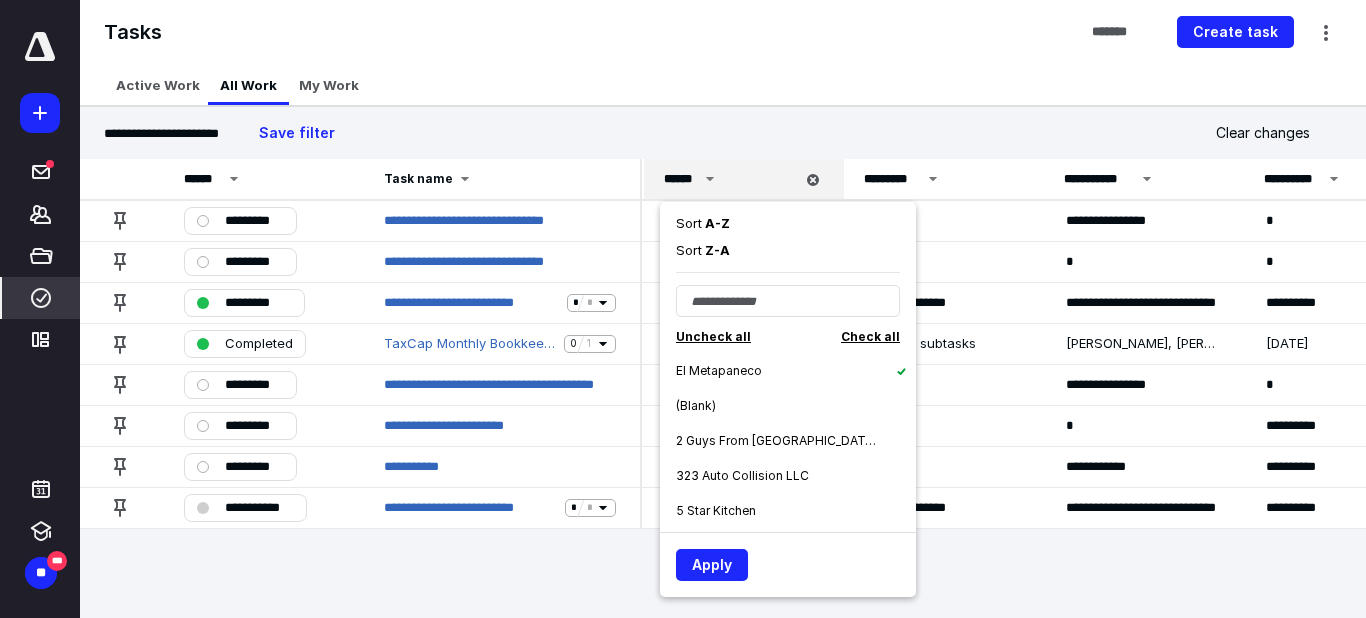 click on "El Metapaneco" at bounding box center [796, 370] 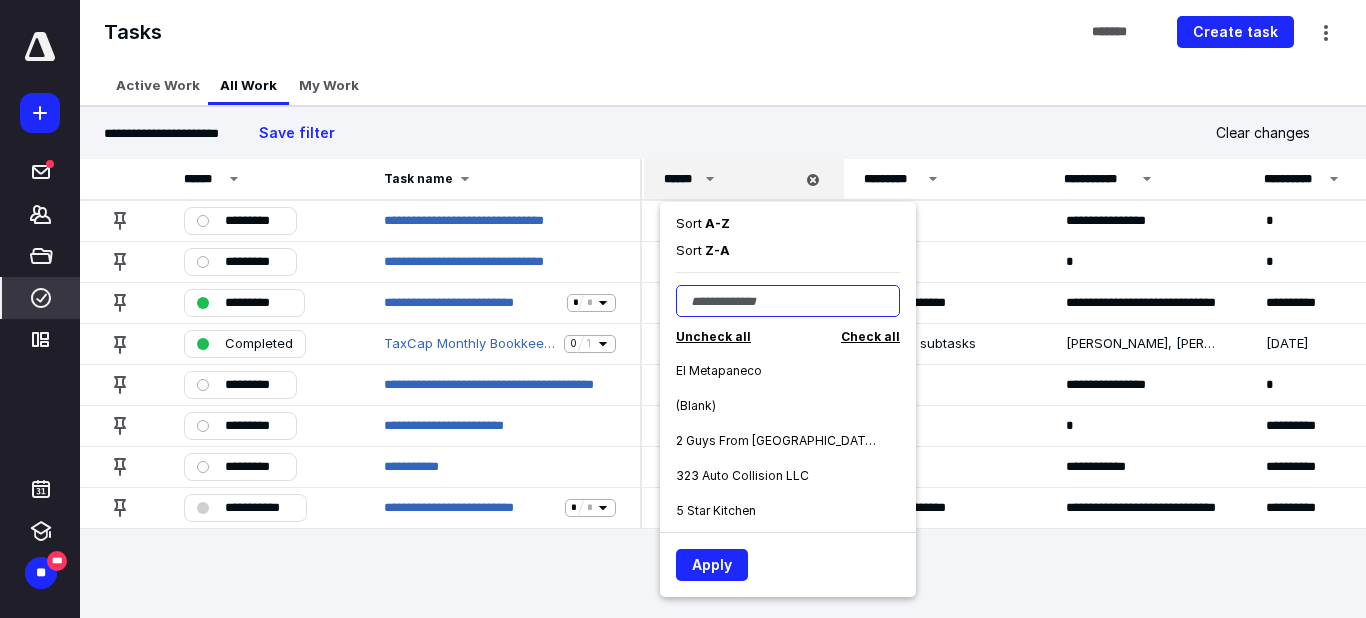 click at bounding box center (788, 301) 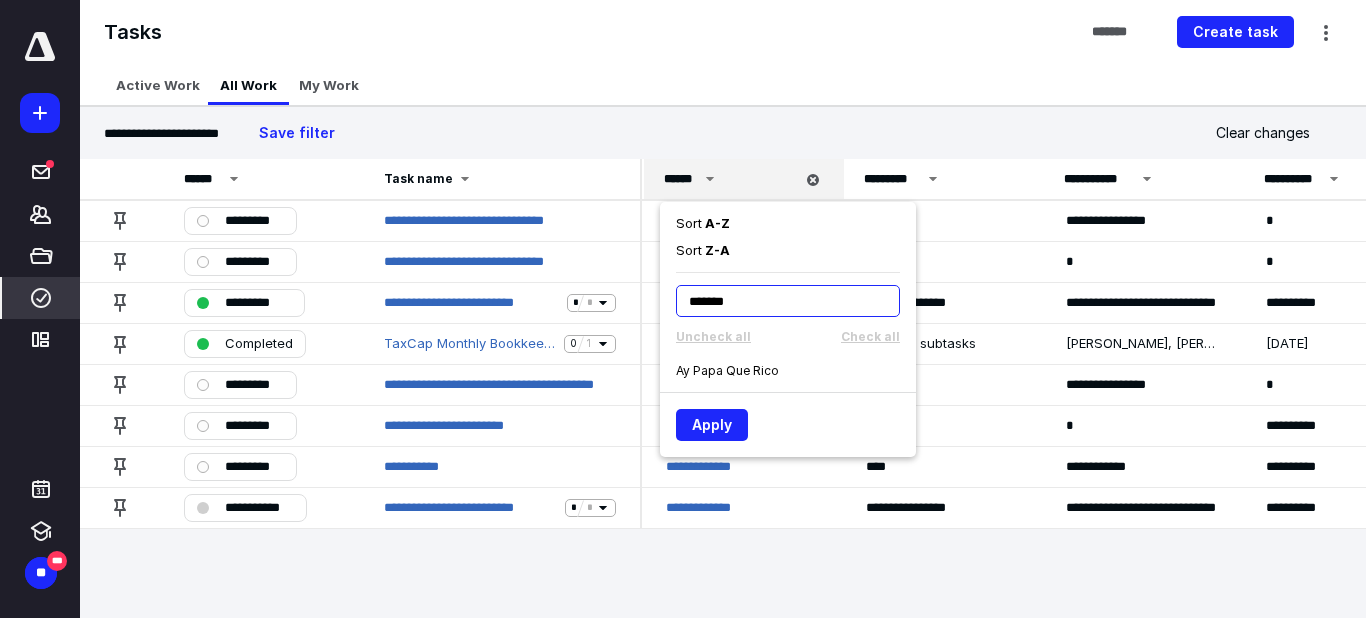 type on "*******" 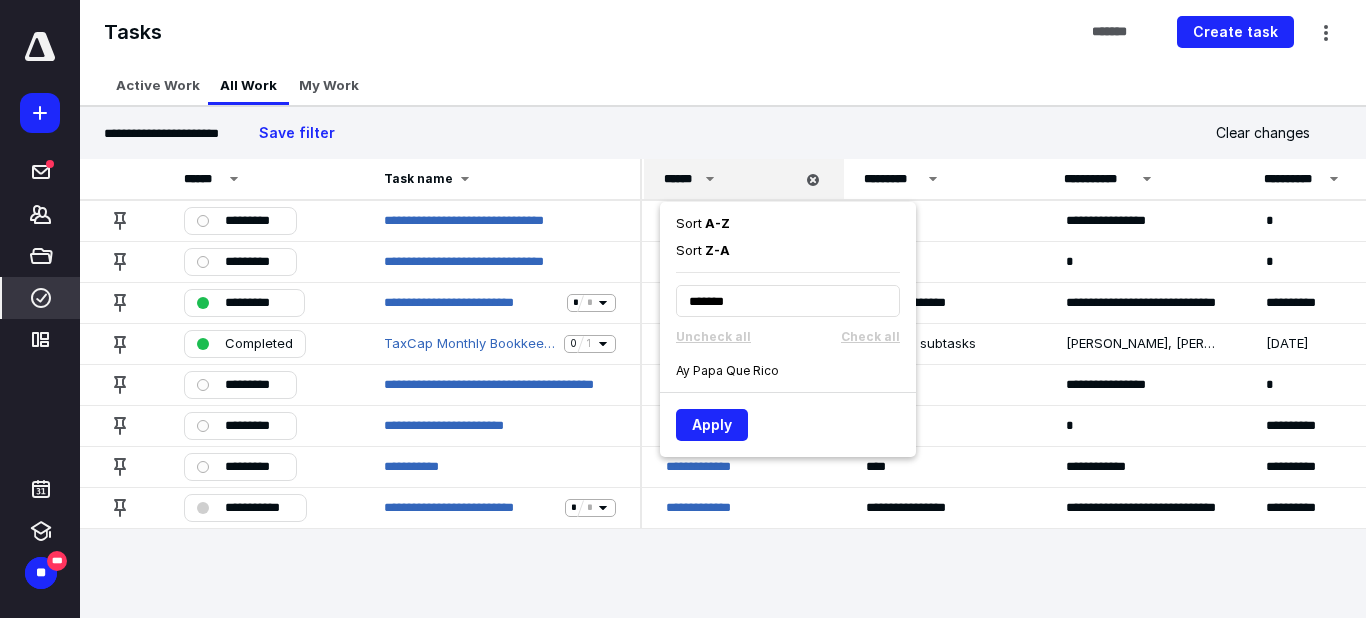 click on "Ay Papa Que Rico" at bounding box center [796, 370] 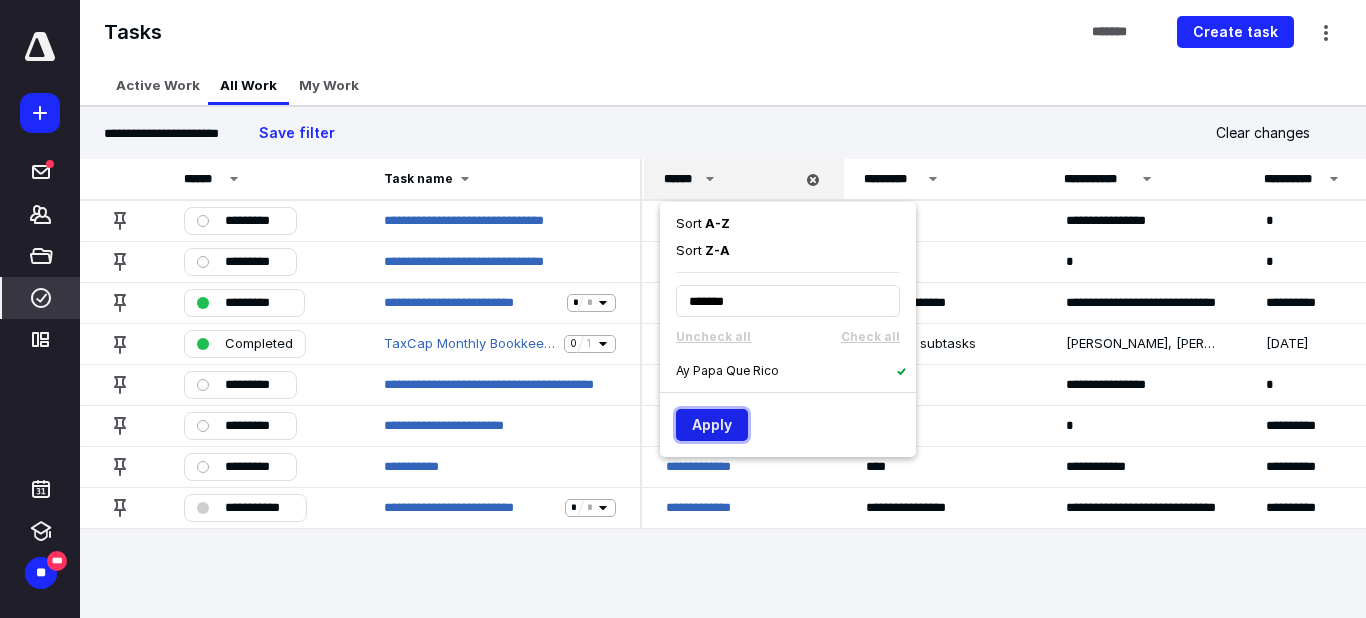 click on "Apply" at bounding box center (712, 425) 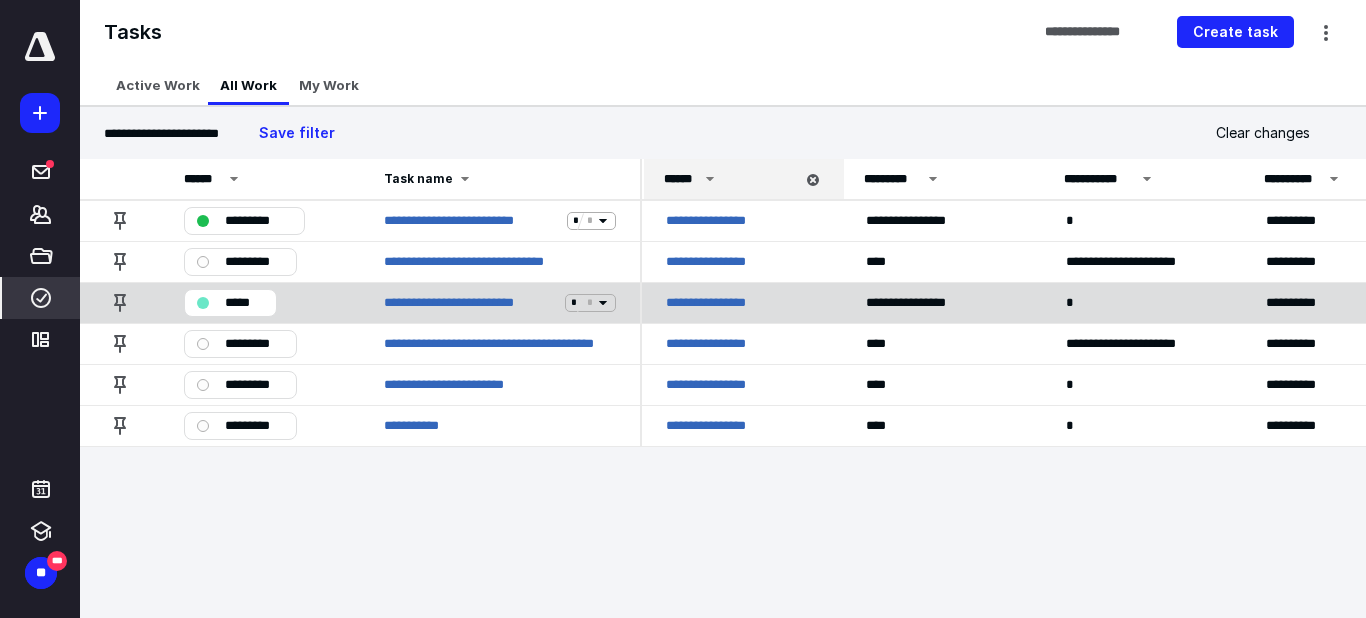 click on "*****" at bounding box center [244, 303] 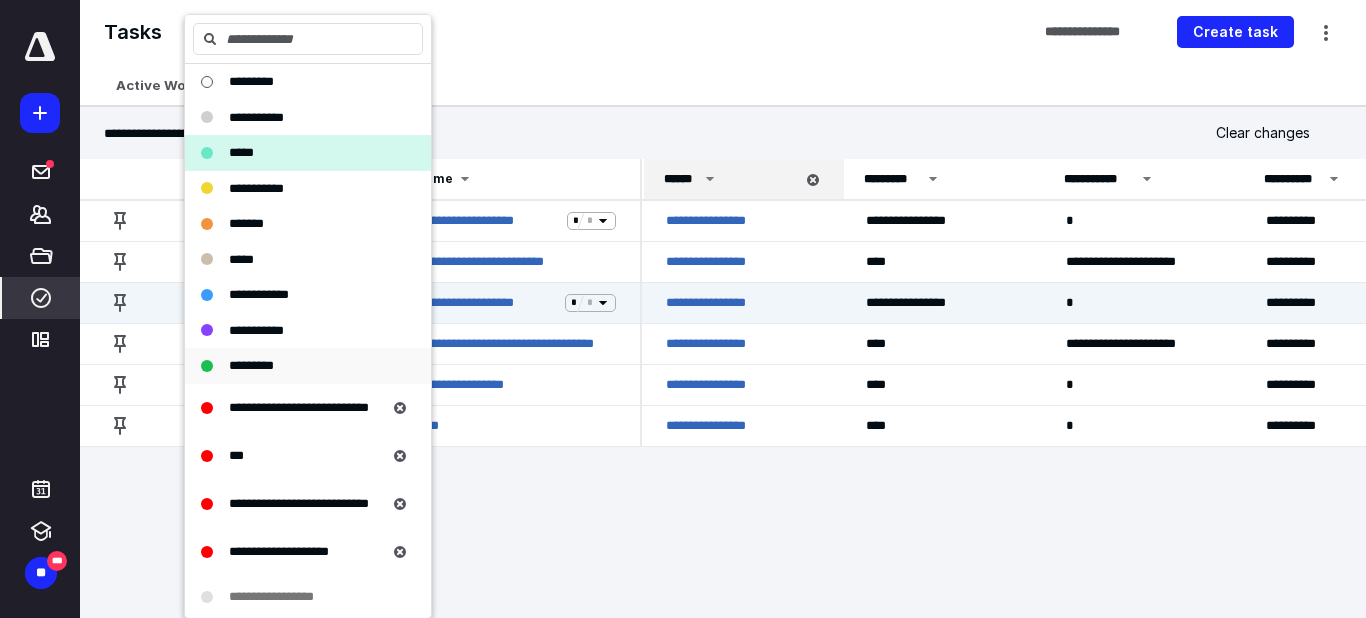 click on "*********" at bounding box center (308, 366) 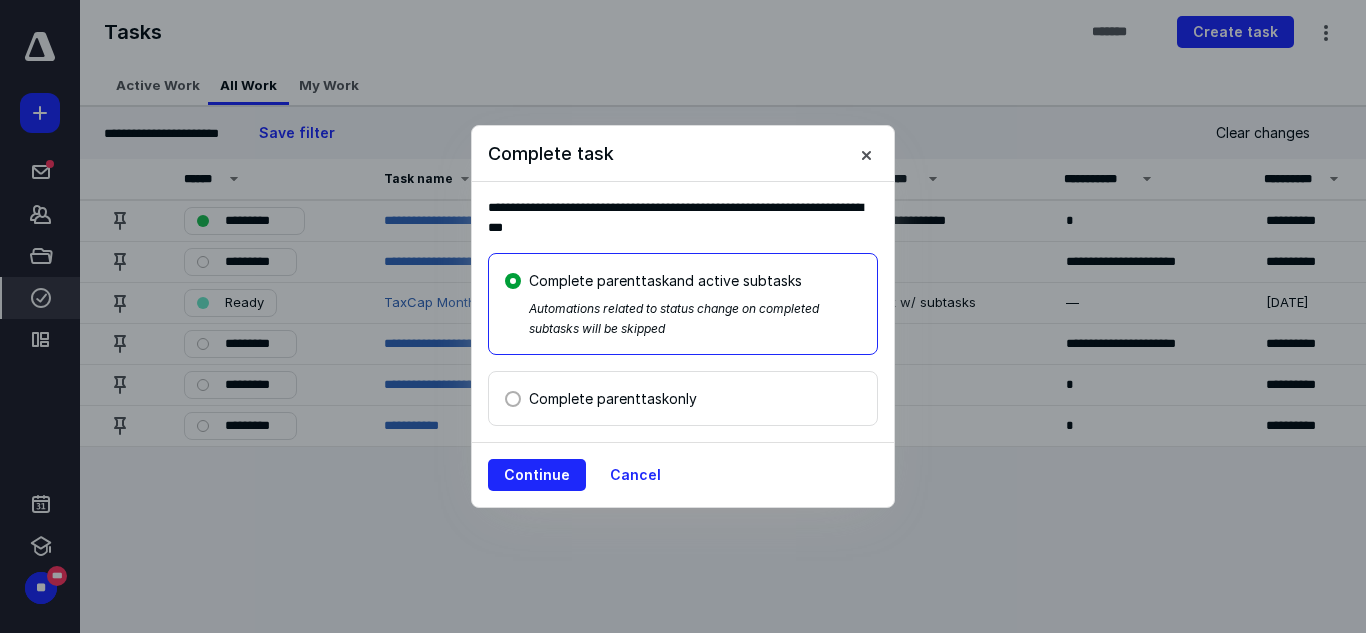 click on "Complete parent  task  only" at bounding box center [613, 398] 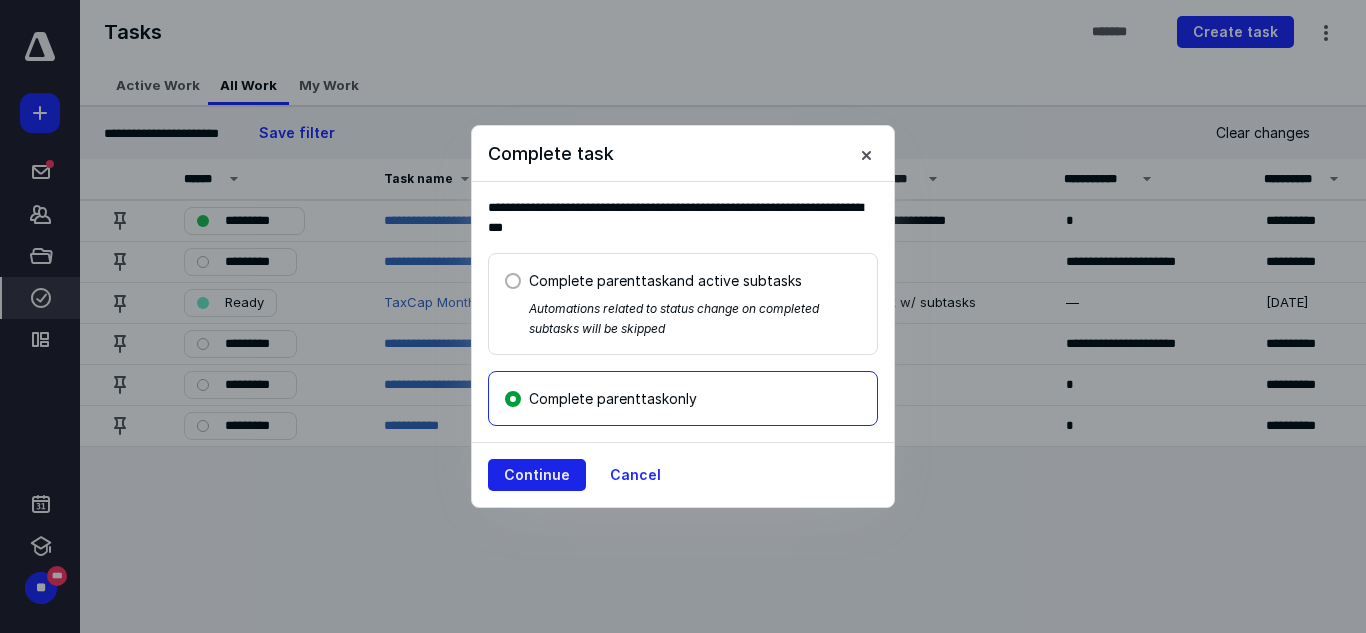 click on "Continue" at bounding box center (537, 475) 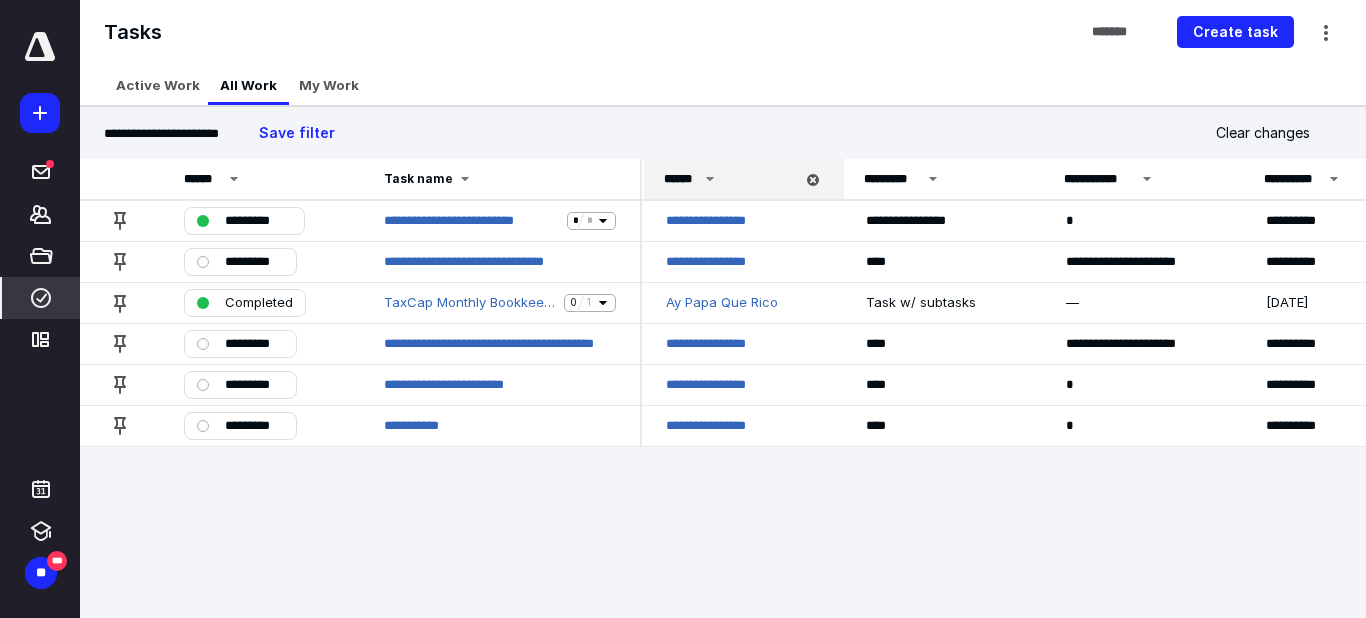 click 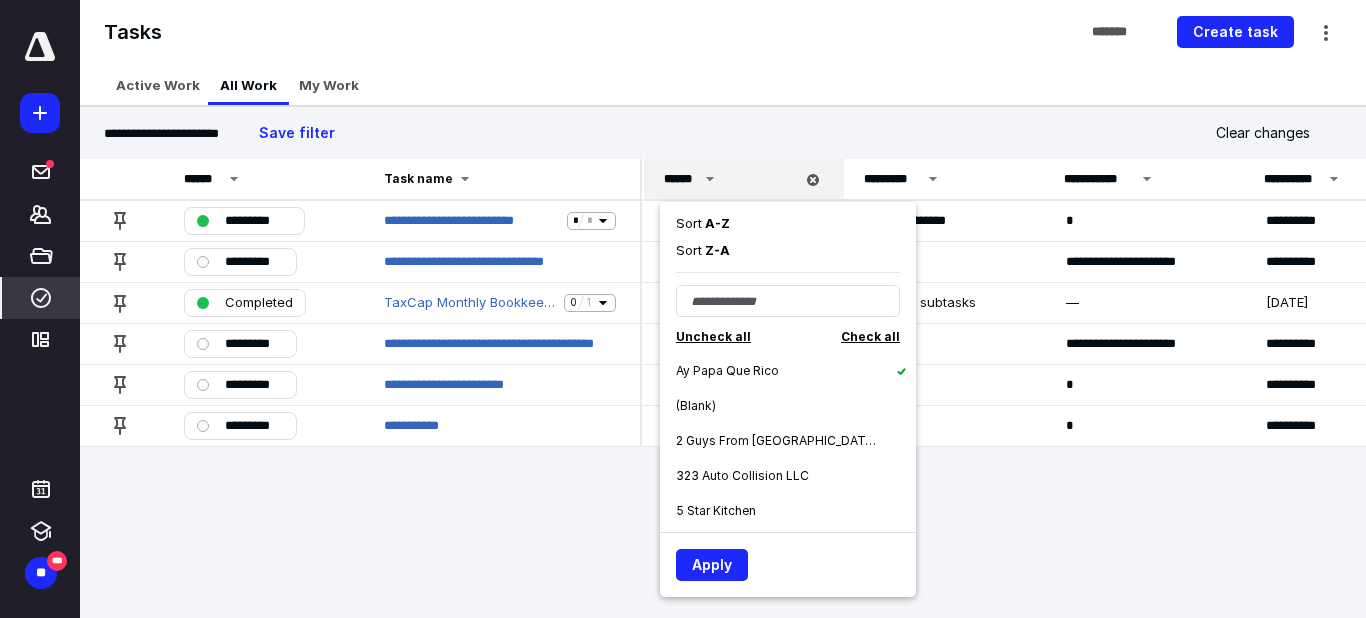 click on "Ay Papa Que Rico" at bounding box center [727, 371] 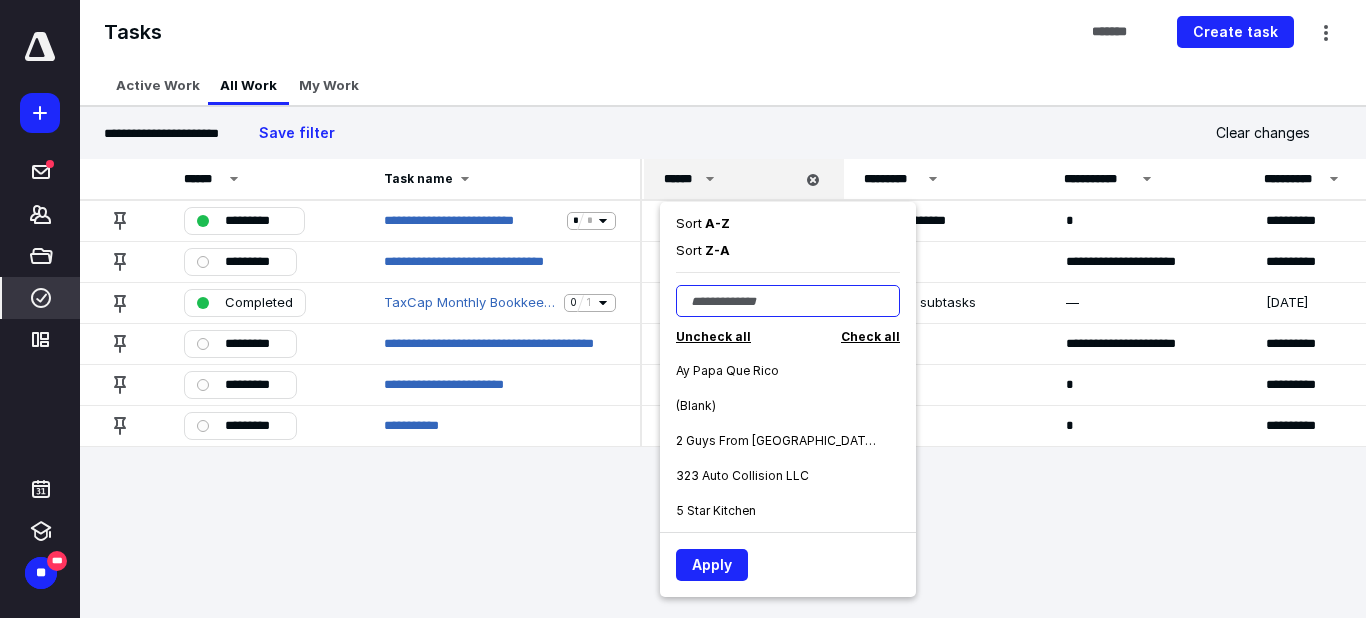 click at bounding box center (788, 301) 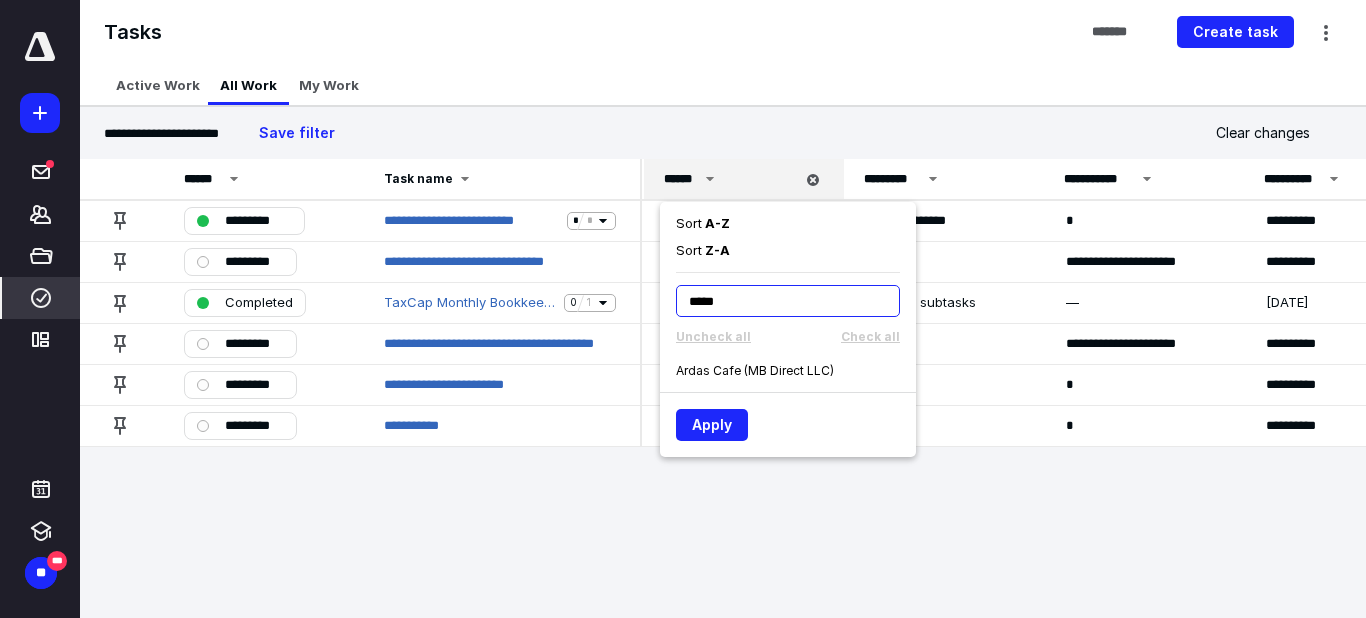 type on "*****" 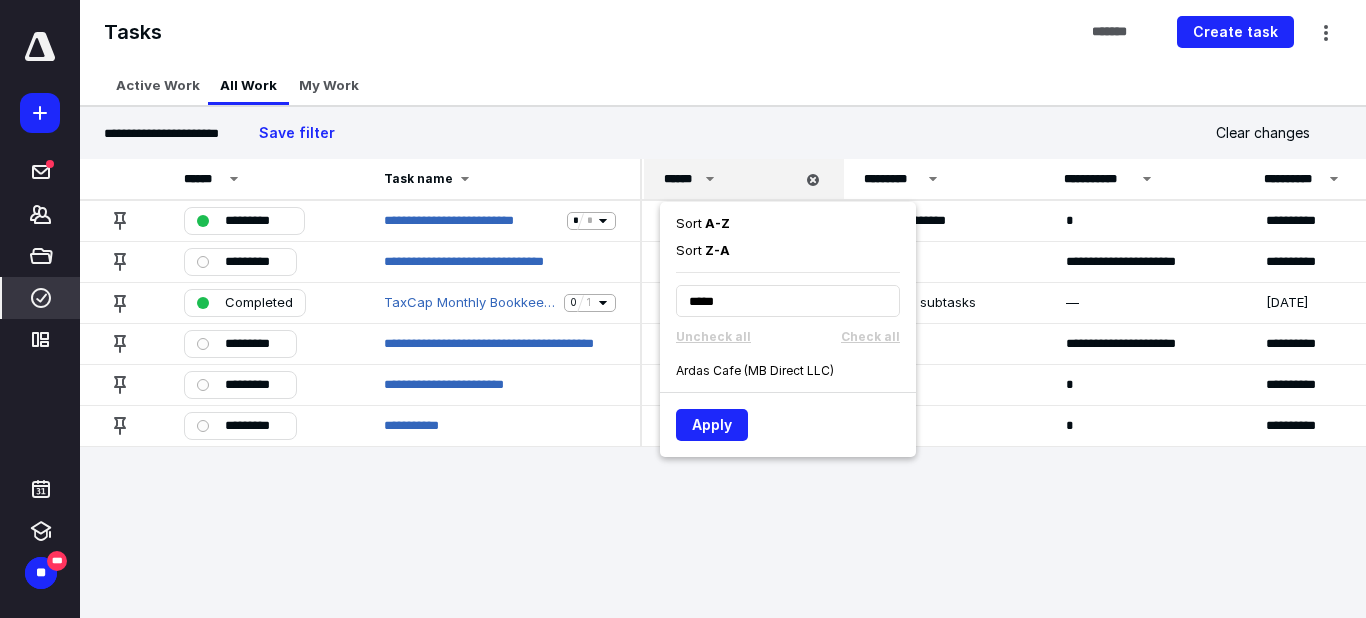 click on "Ardas Cafe (MB Direct LLC)" at bounding box center (796, 370) 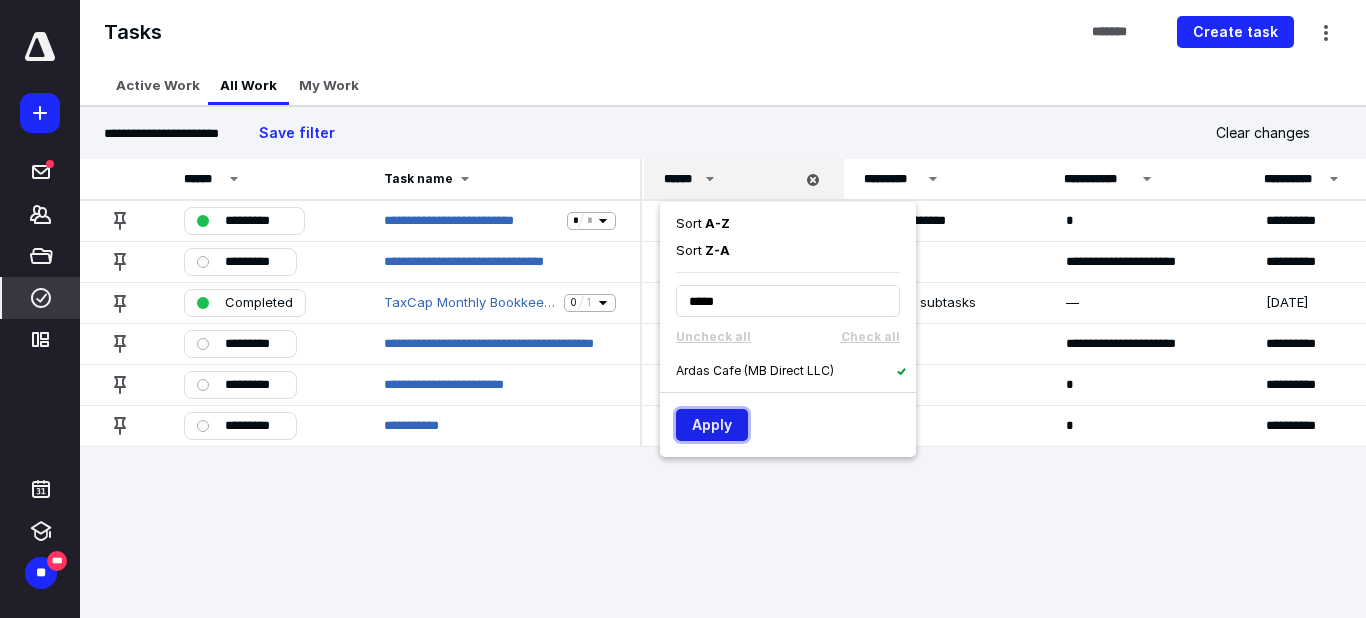 click on "Apply" at bounding box center (712, 425) 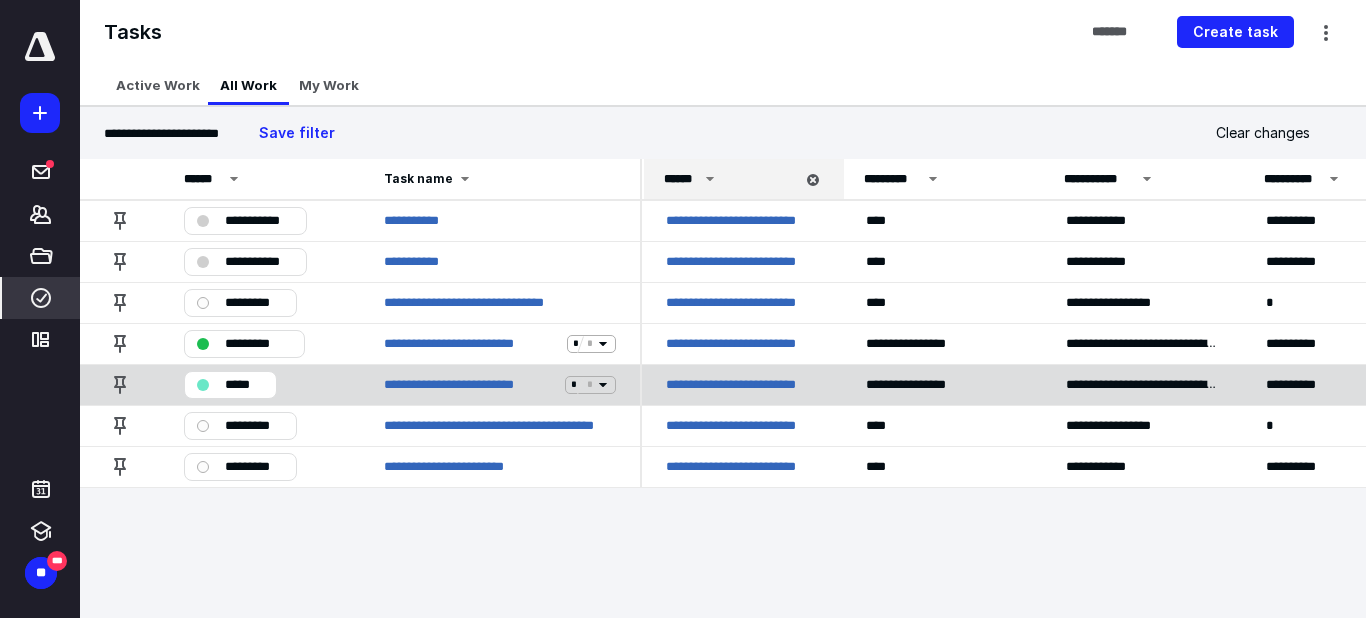 click on "*****" at bounding box center (244, 385) 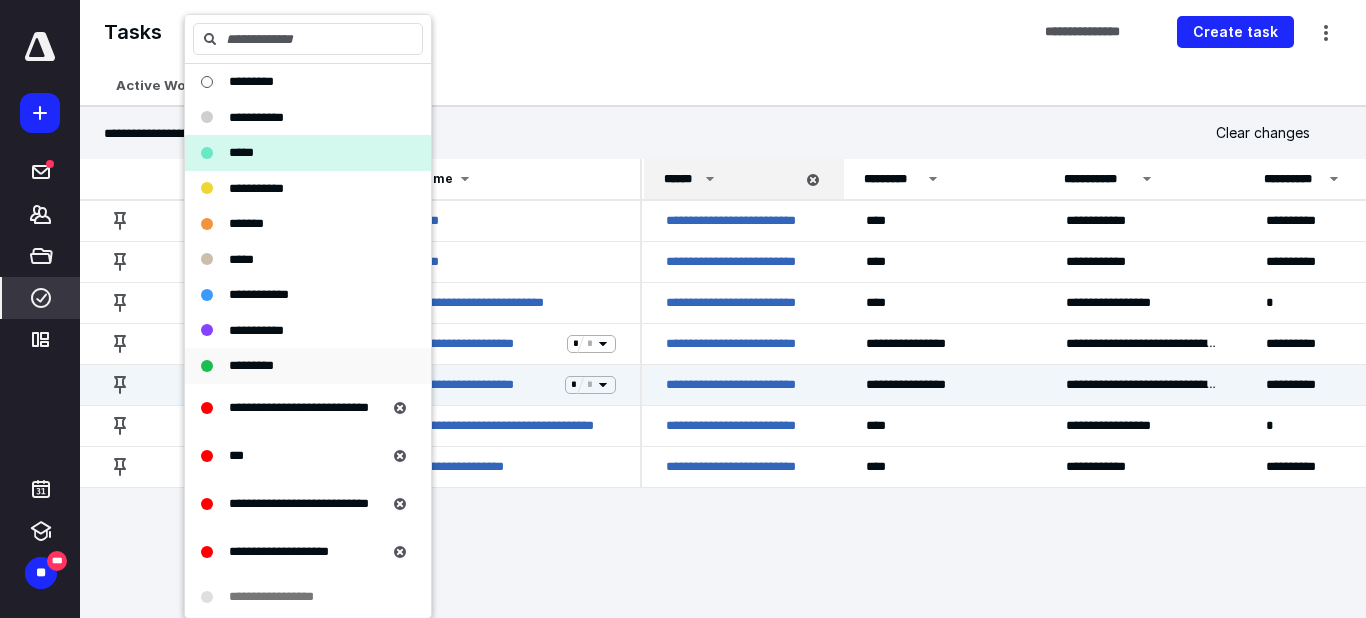 click on "*********" at bounding box center (308, 366) 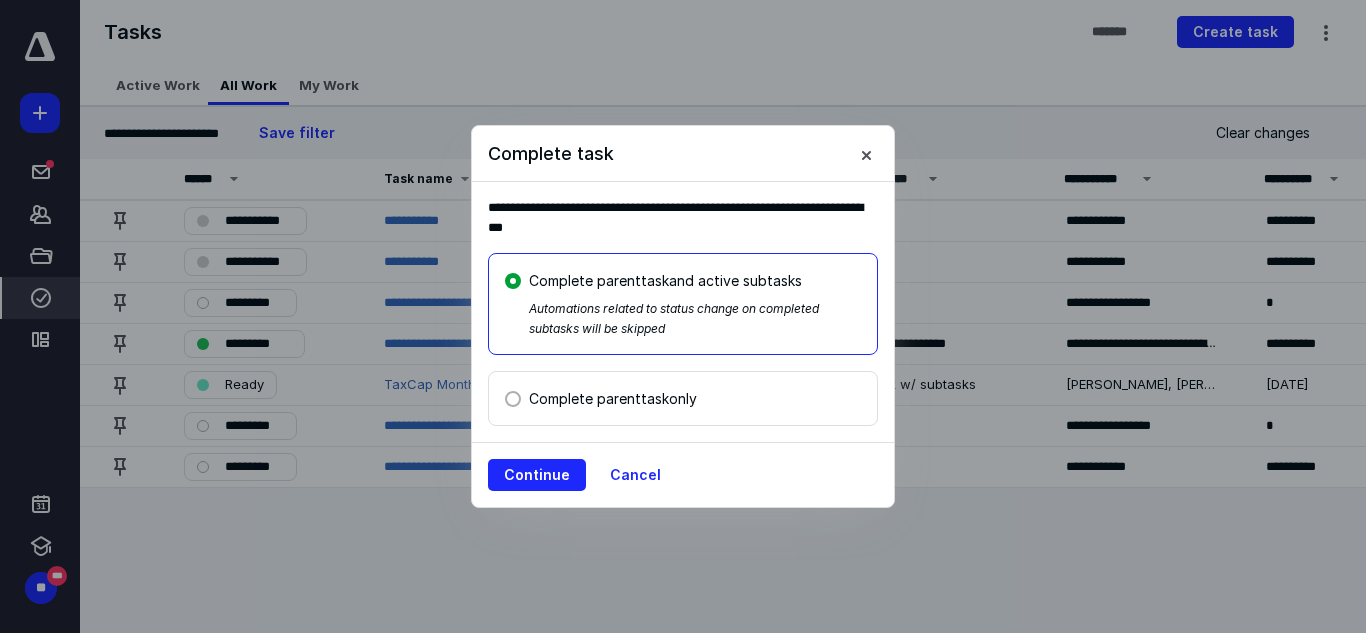 click on "Complete parent  task  only" at bounding box center [613, 398] 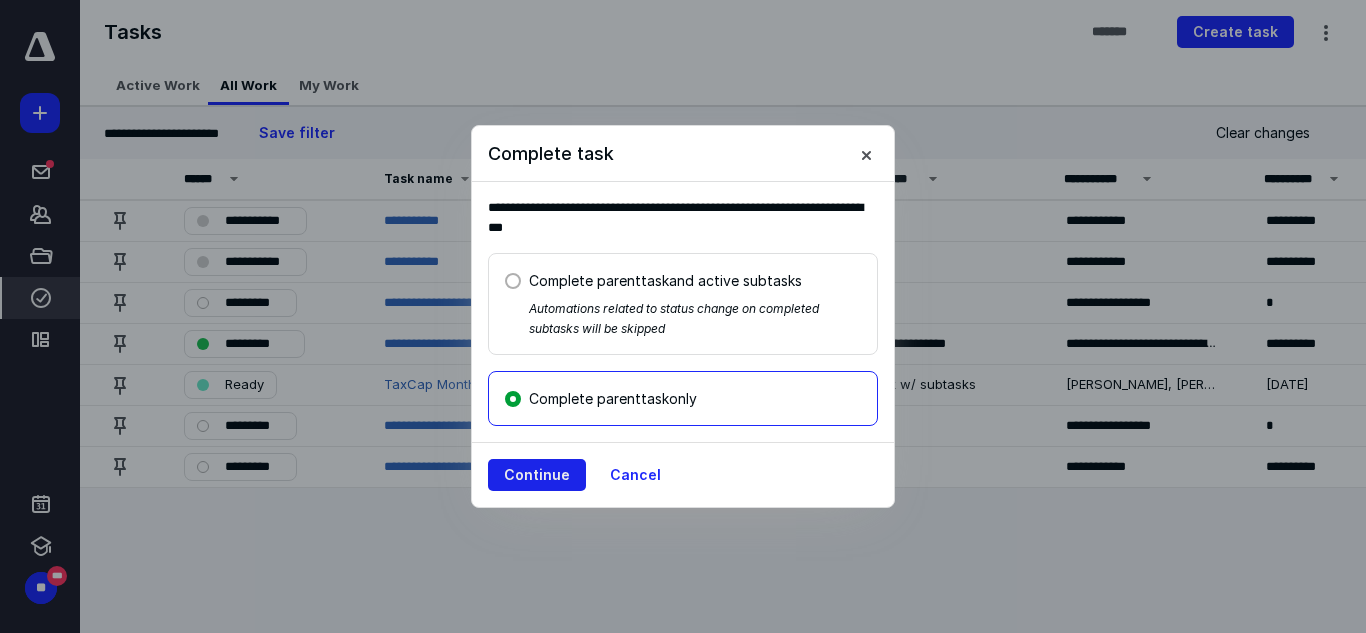 click on "Continue" at bounding box center [537, 475] 